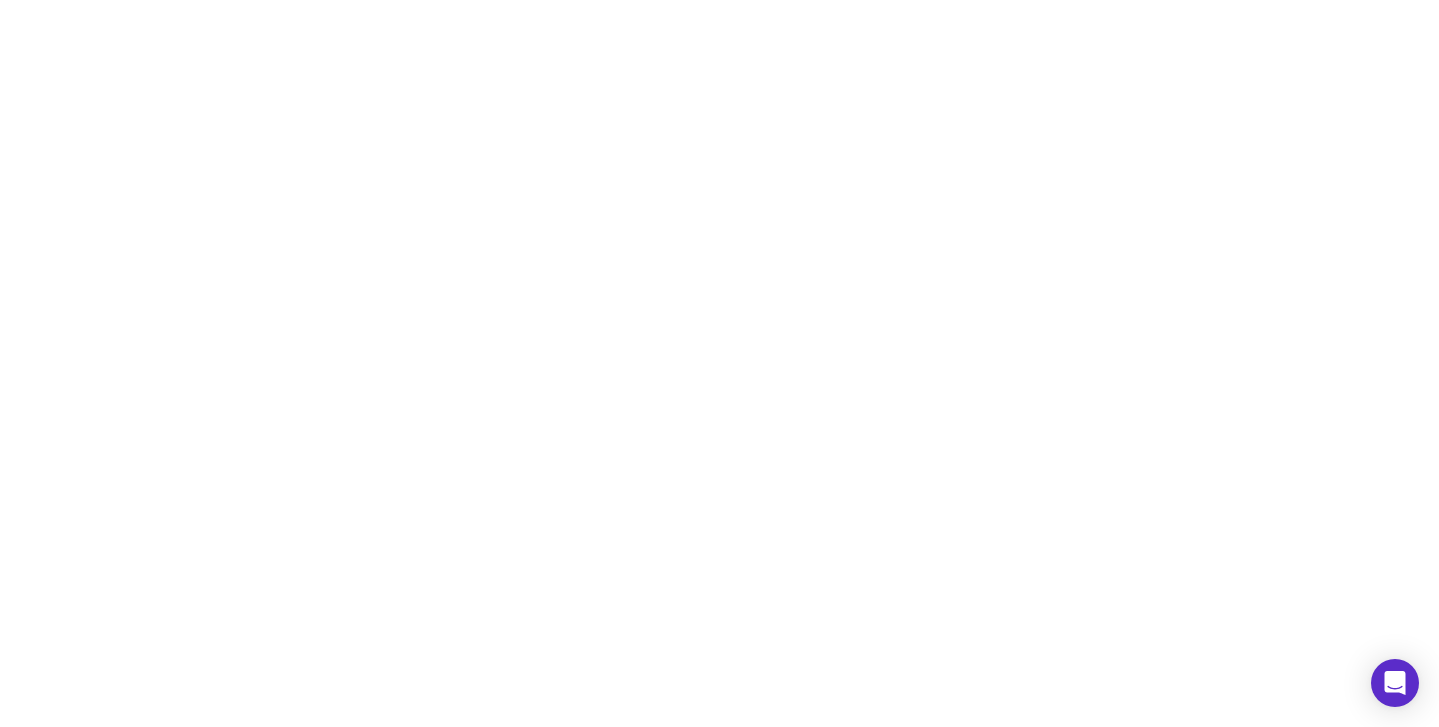 scroll, scrollTop: 0, scrollLeft: 0, axis: both 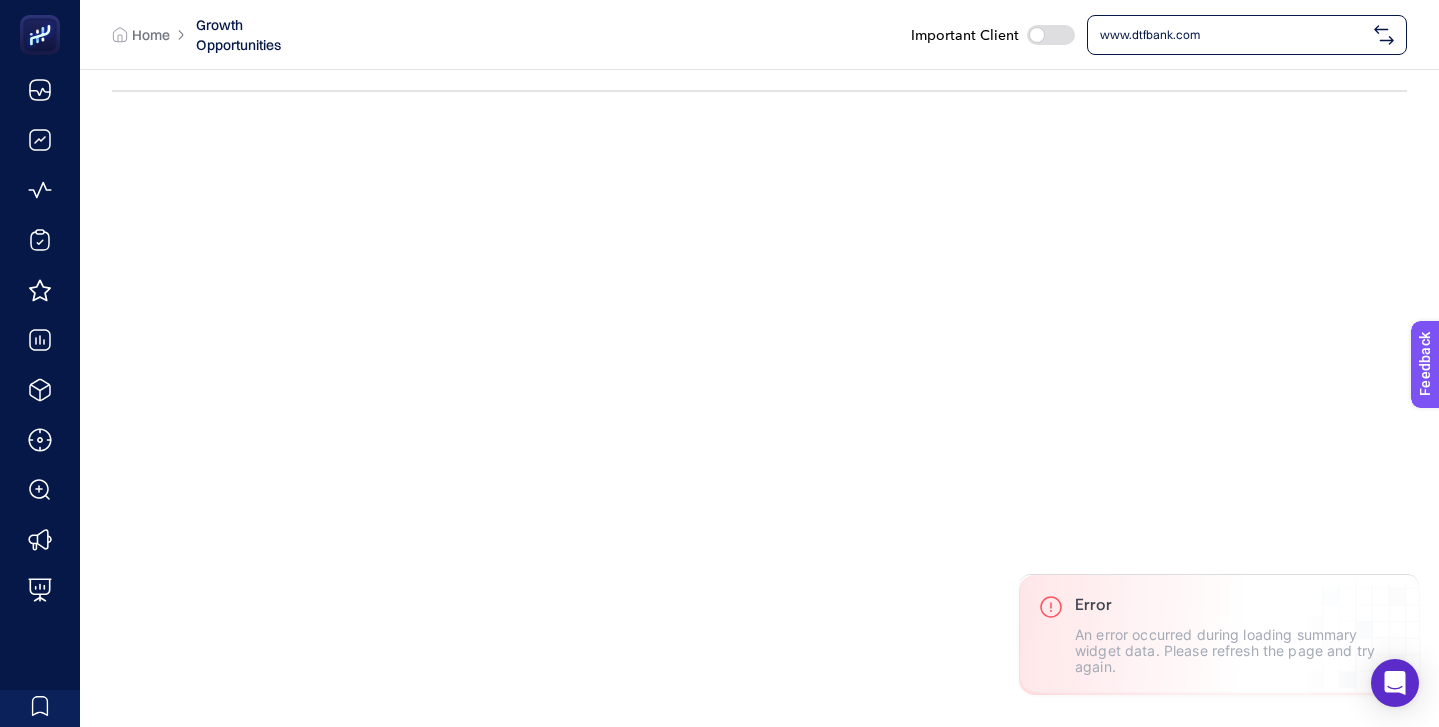 click on "www.dtfbank.com" at bounding box center (1233, 35) 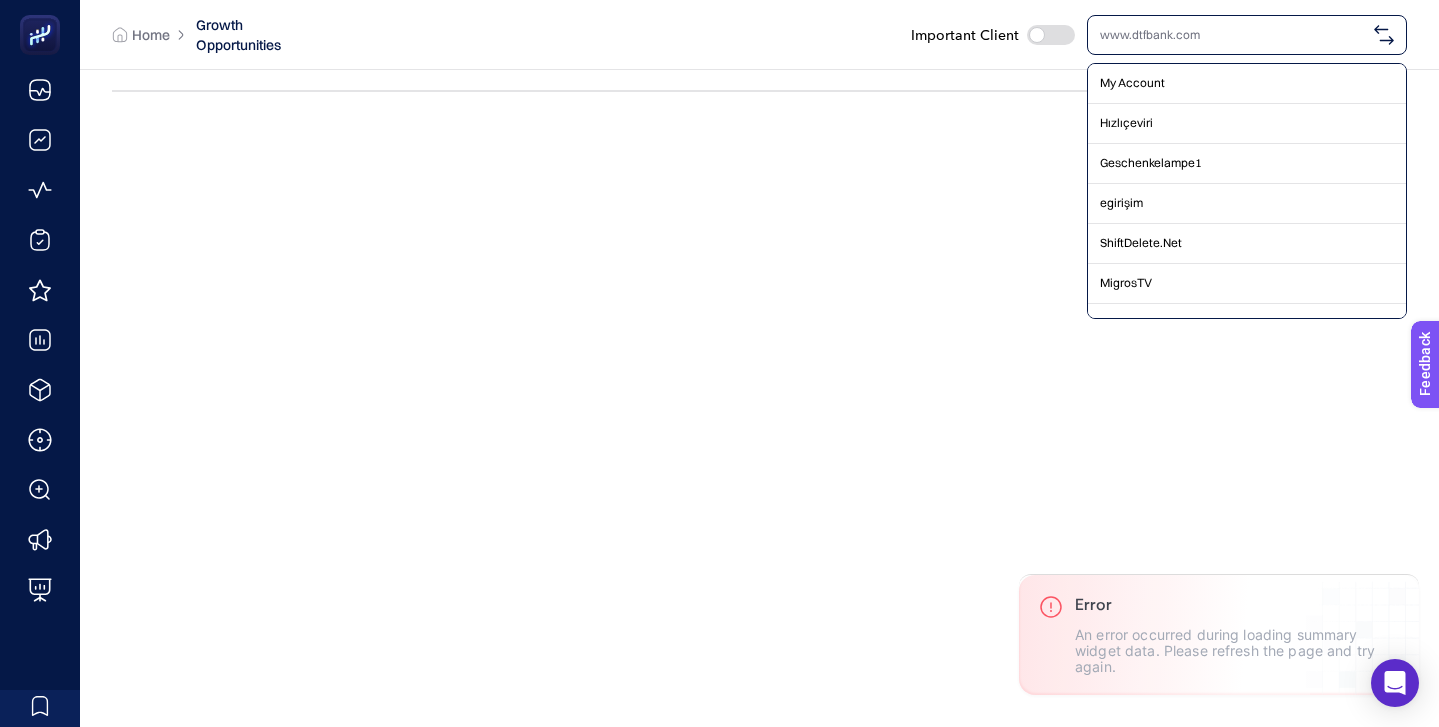 click at bounding box center (1051, 35) 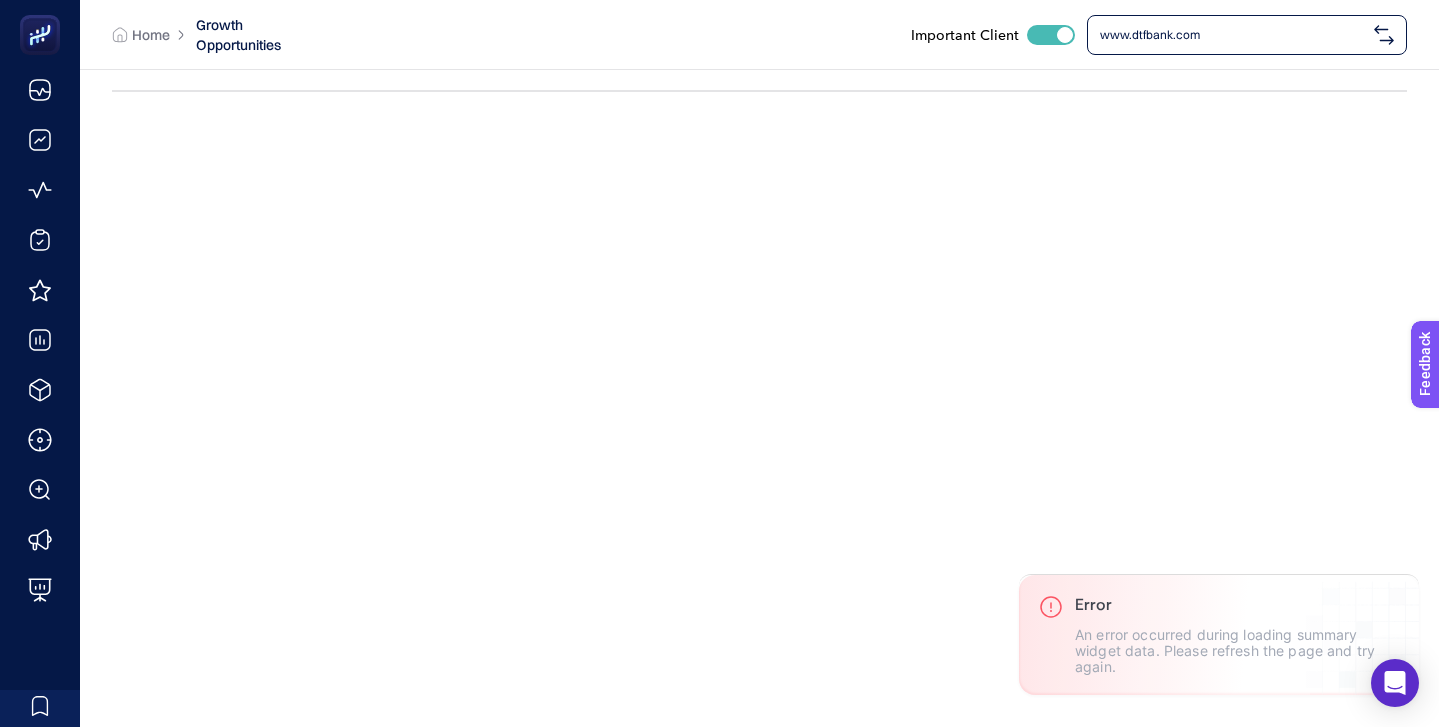click on "www.dtfbank.com" at bounding box center [1233, 35] 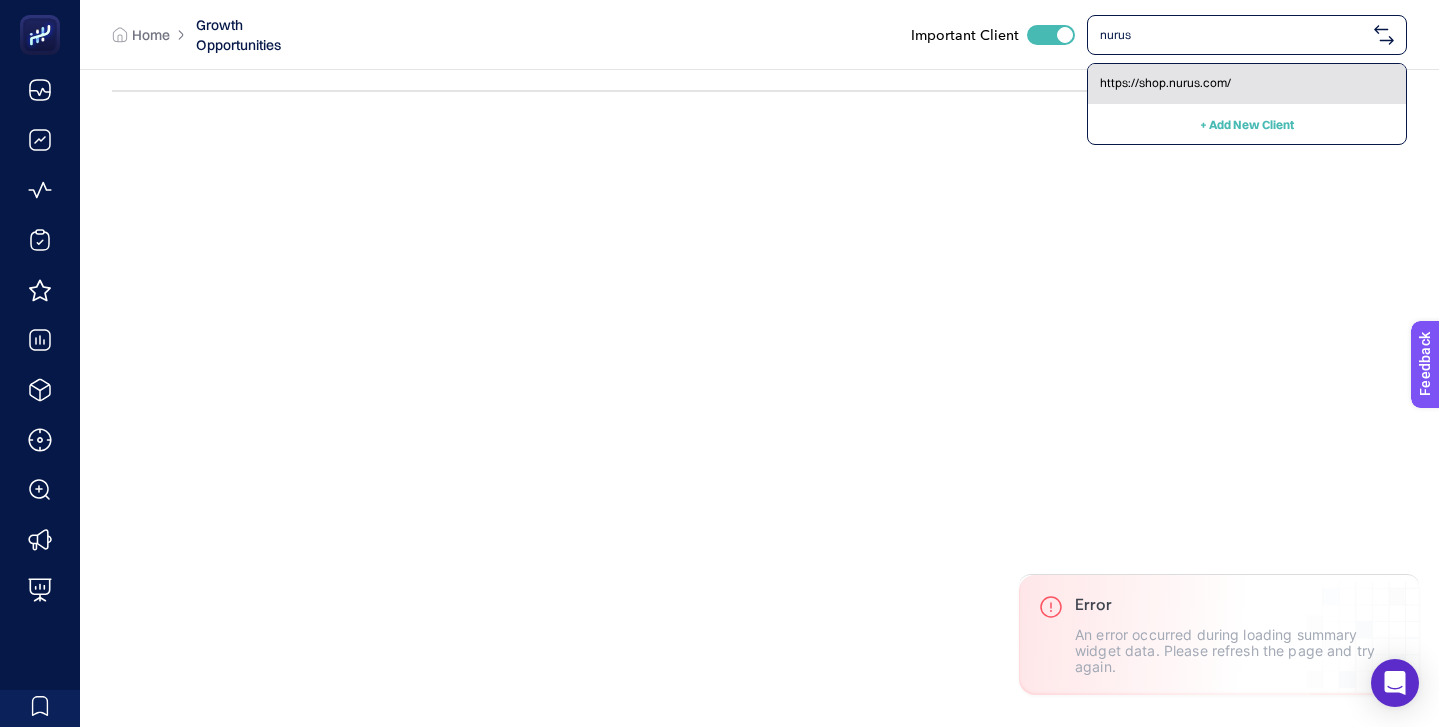 type on "nurus" 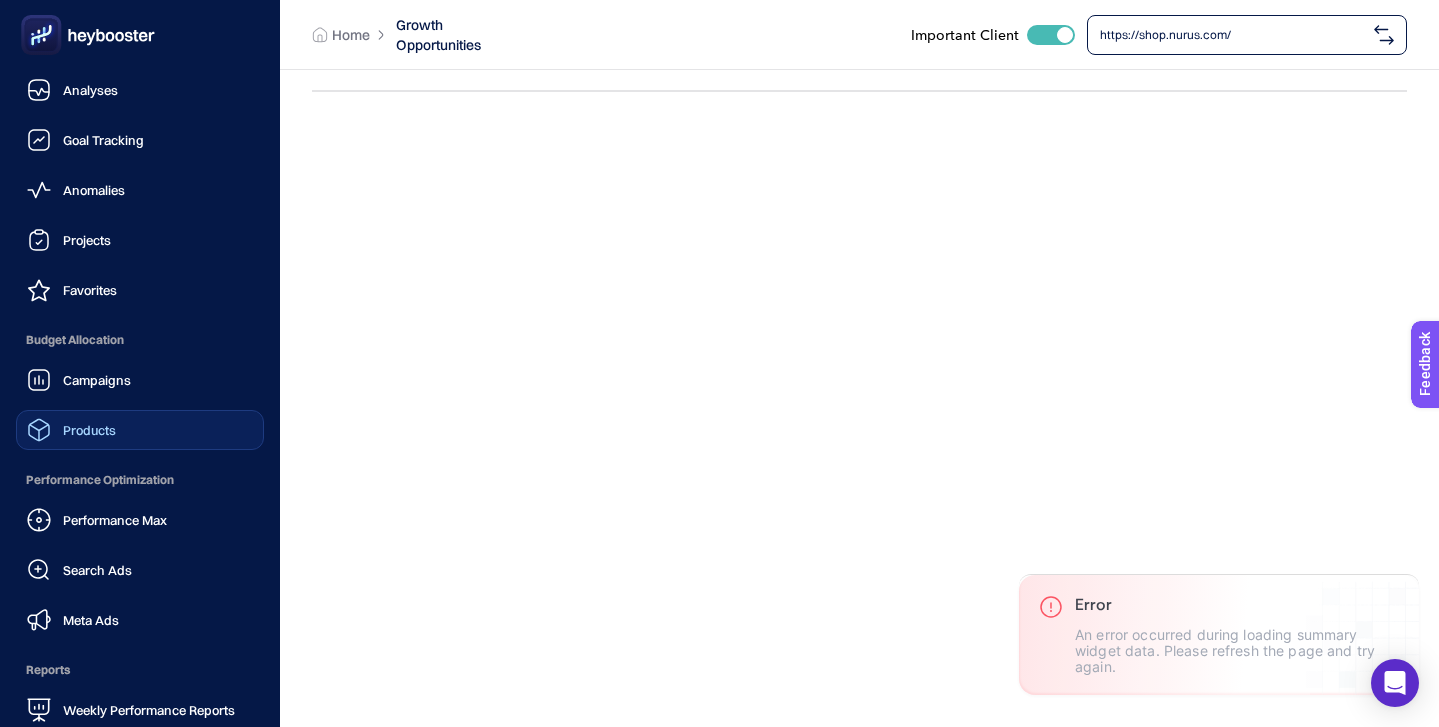 scroll, scrollTop: 195, scrollLeft: 0, axis: vertical 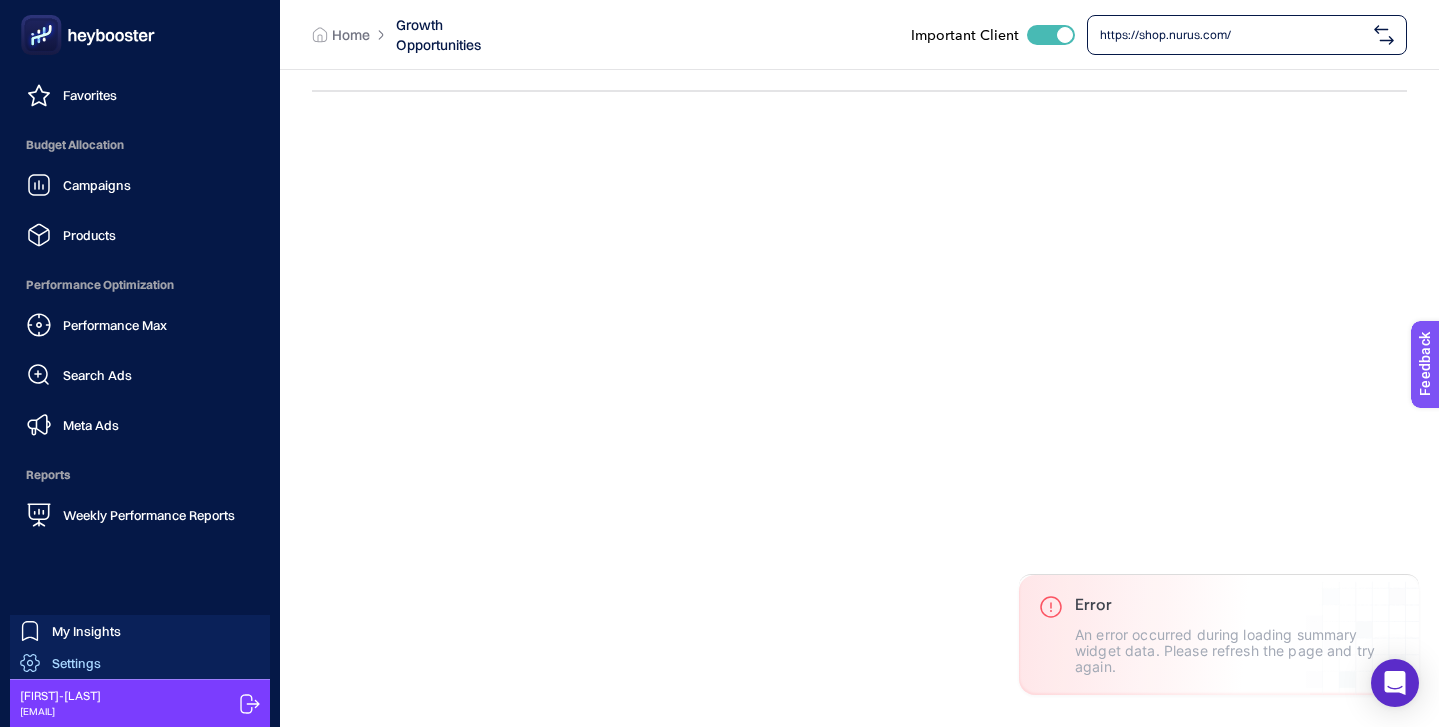 click on "Settings" 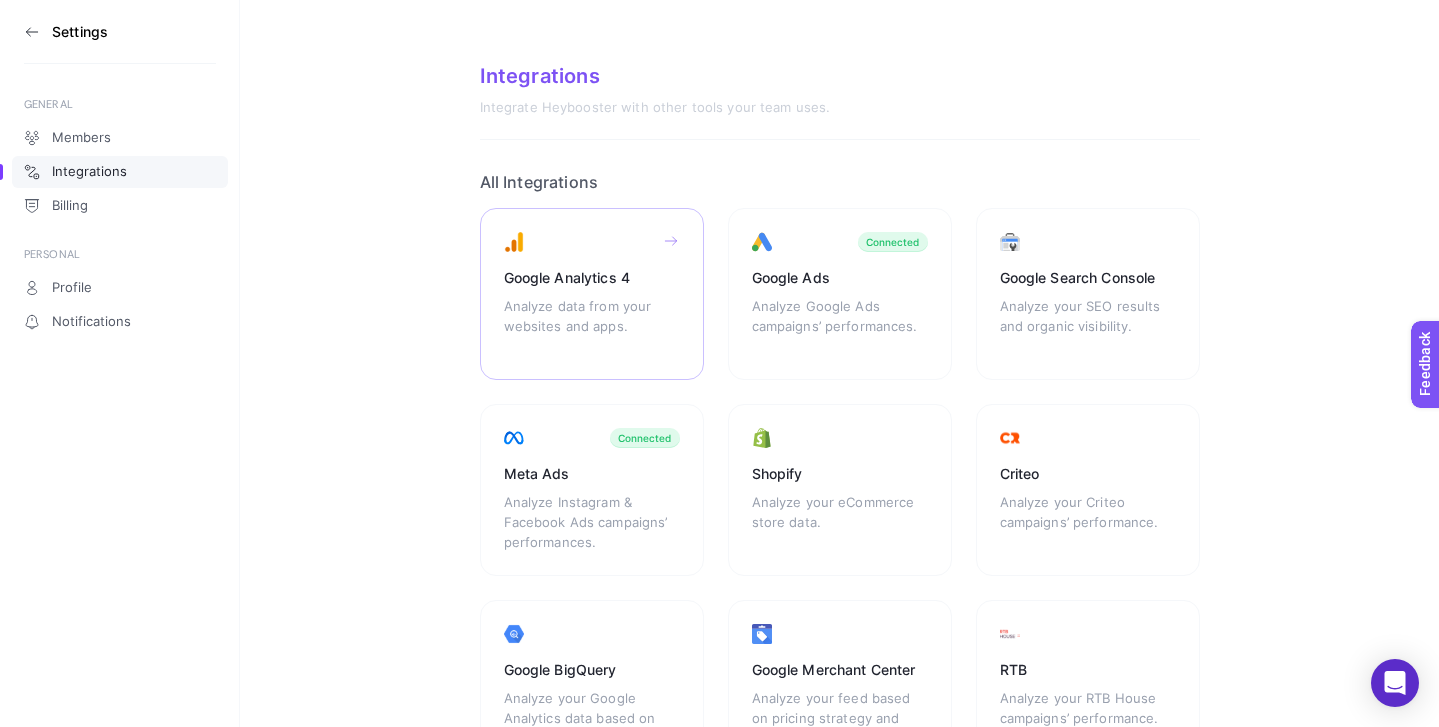 click on "Analyze data from your websites and apps." at bounding box center [592, 326] 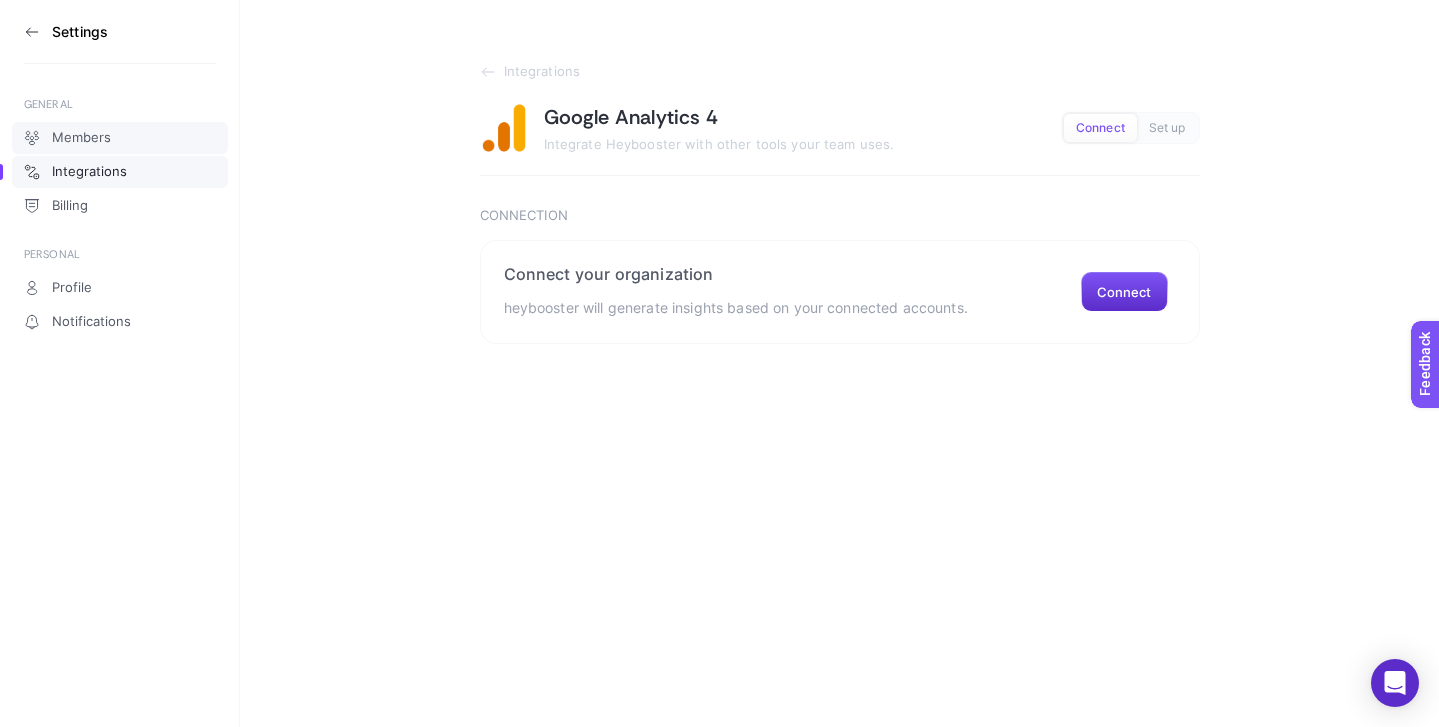 click on "Members" at bounding box center [81, 138] 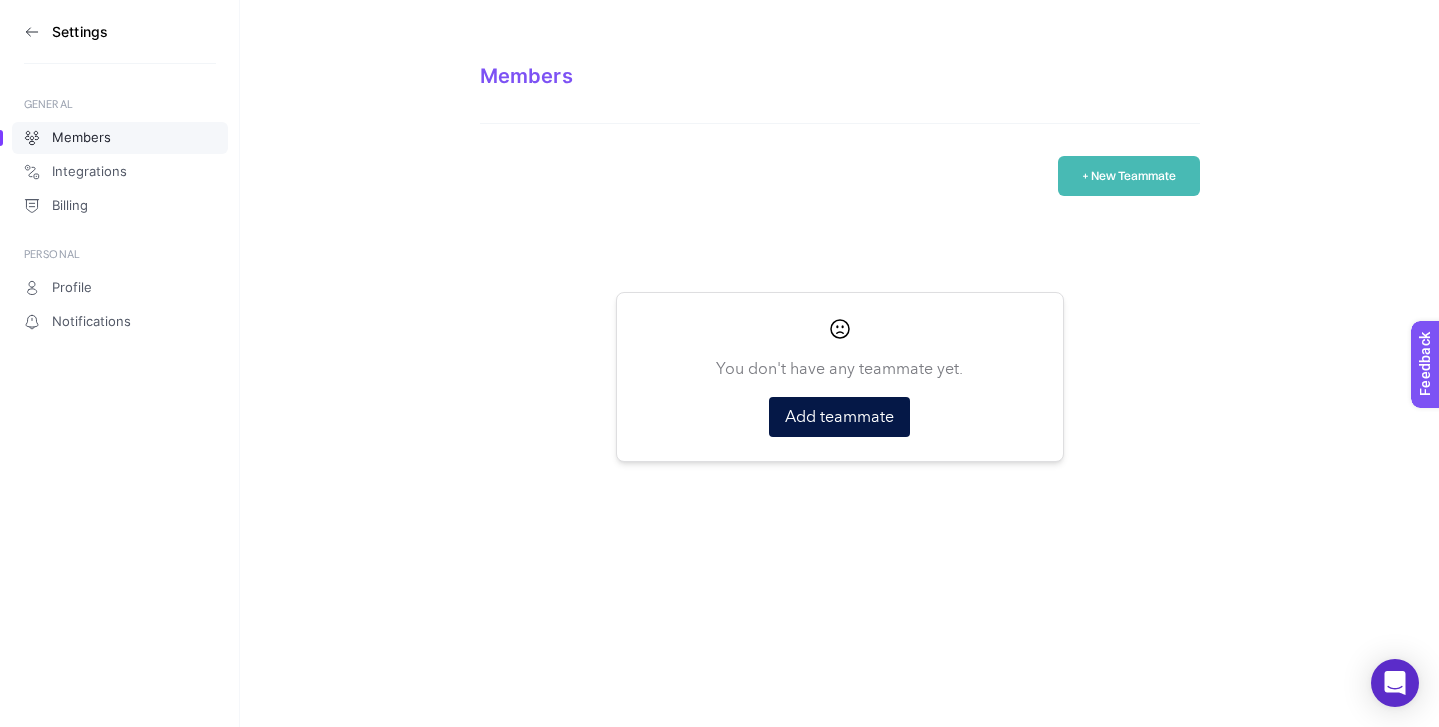 click on "+ New Teammate" at bounding box center [1129, 176] 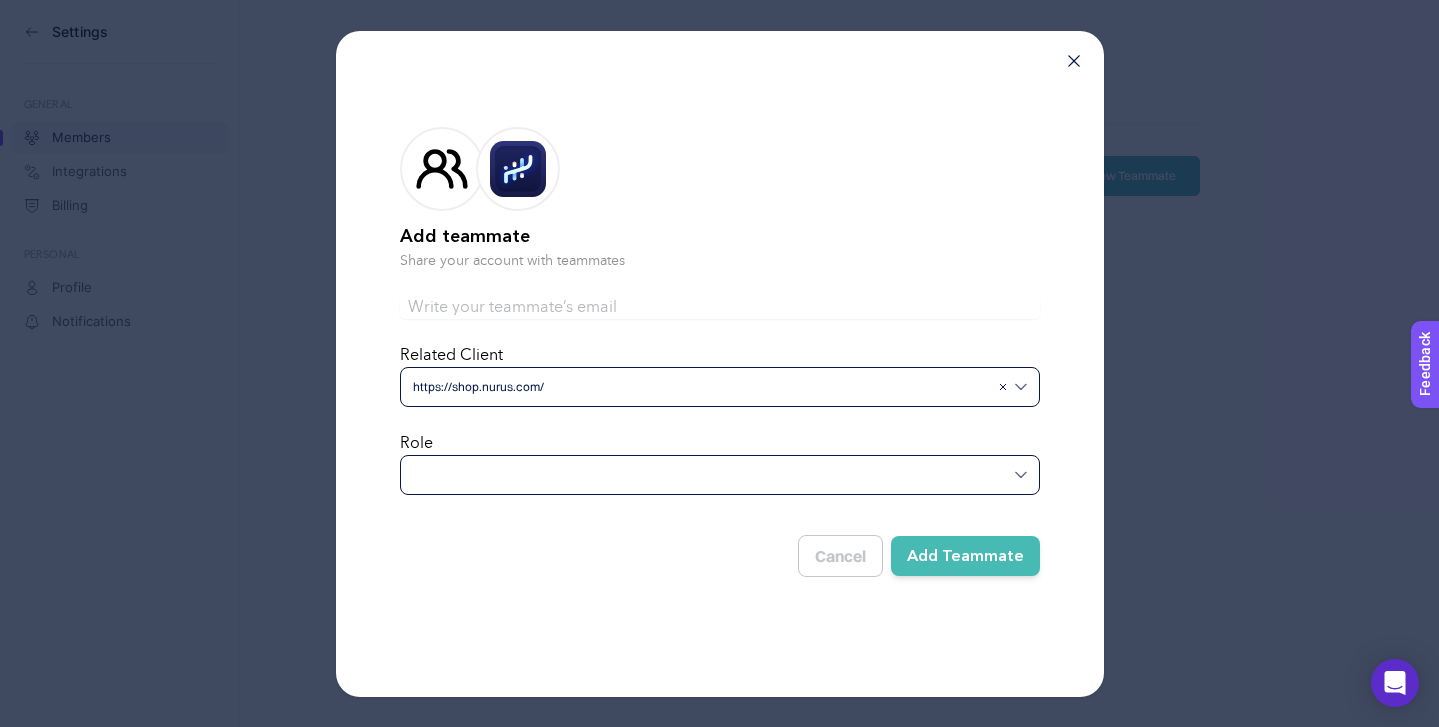 click at bounding box center [720, 475] 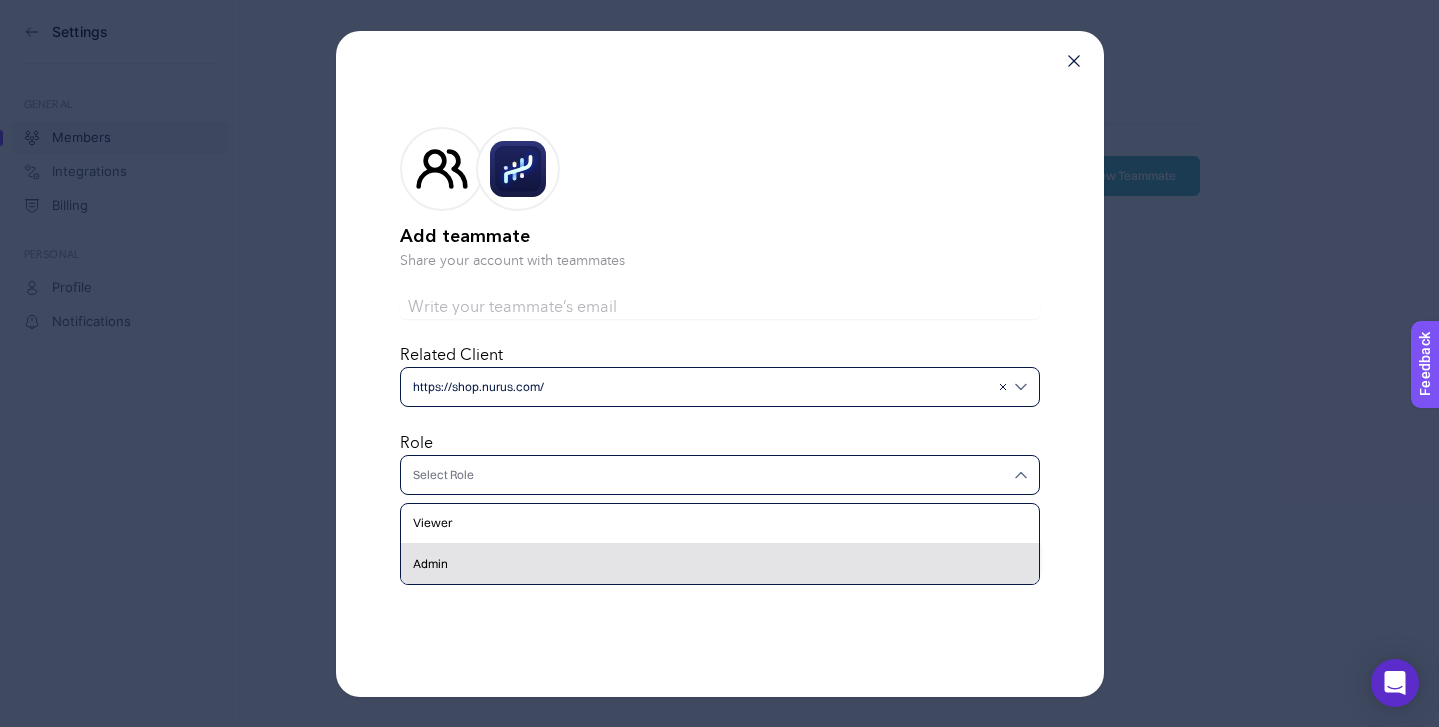 click on "Admin" 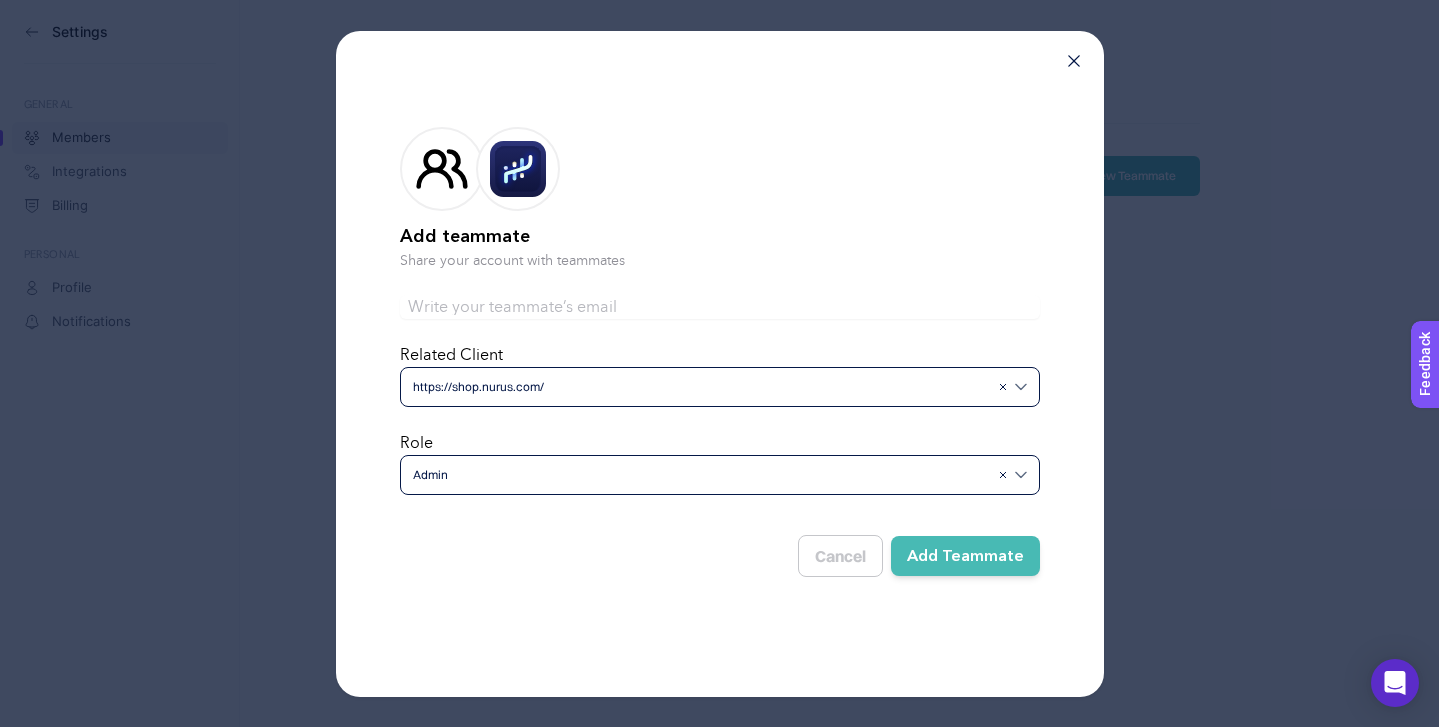 click at bounding box center (720, 307) 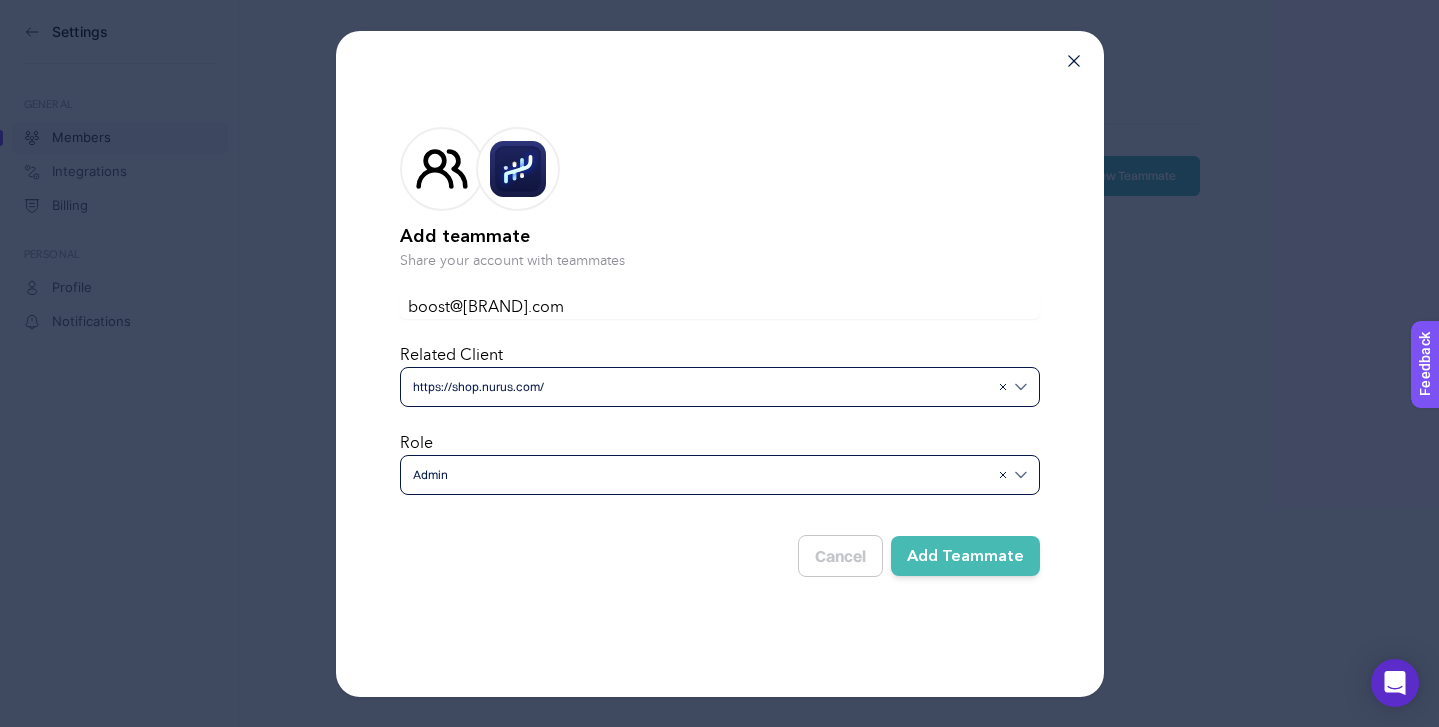 click on "Add teammate Share your account with teammates" at bounding box center (720, 199) 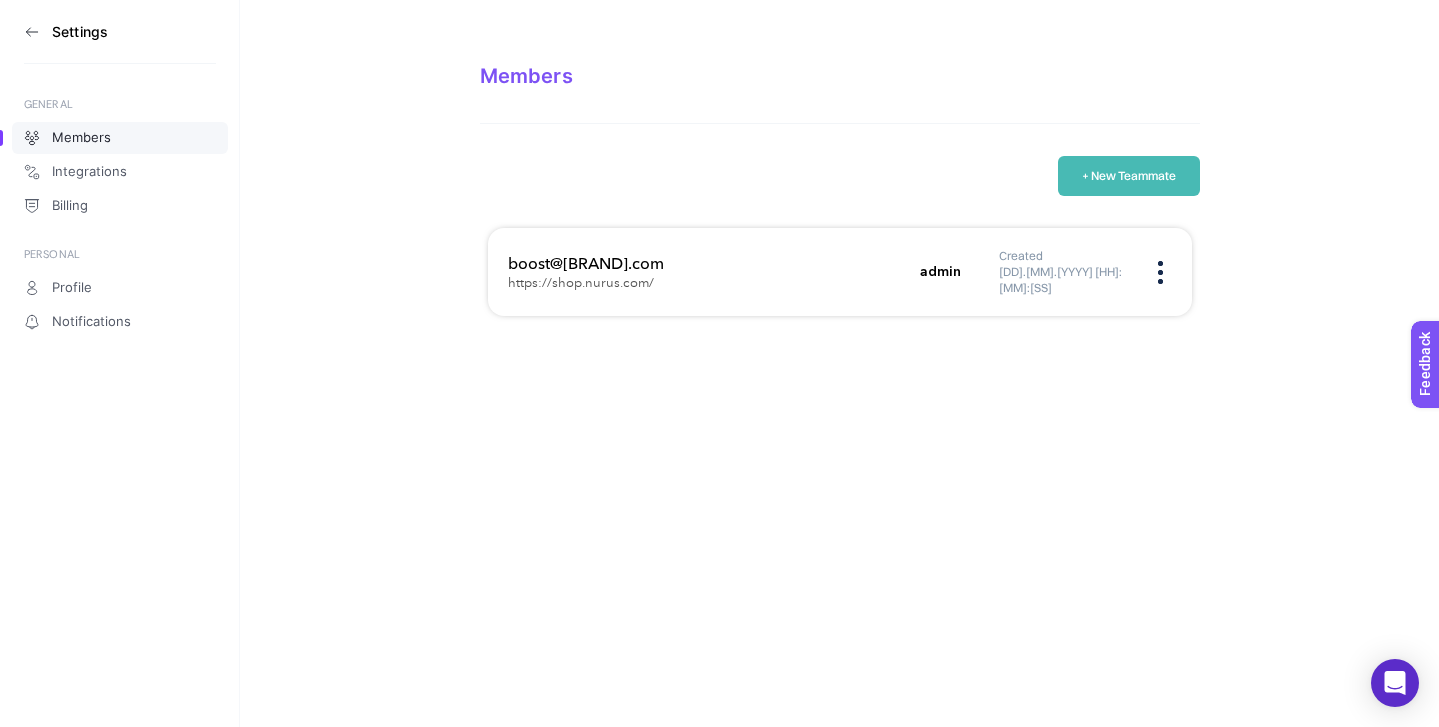 click 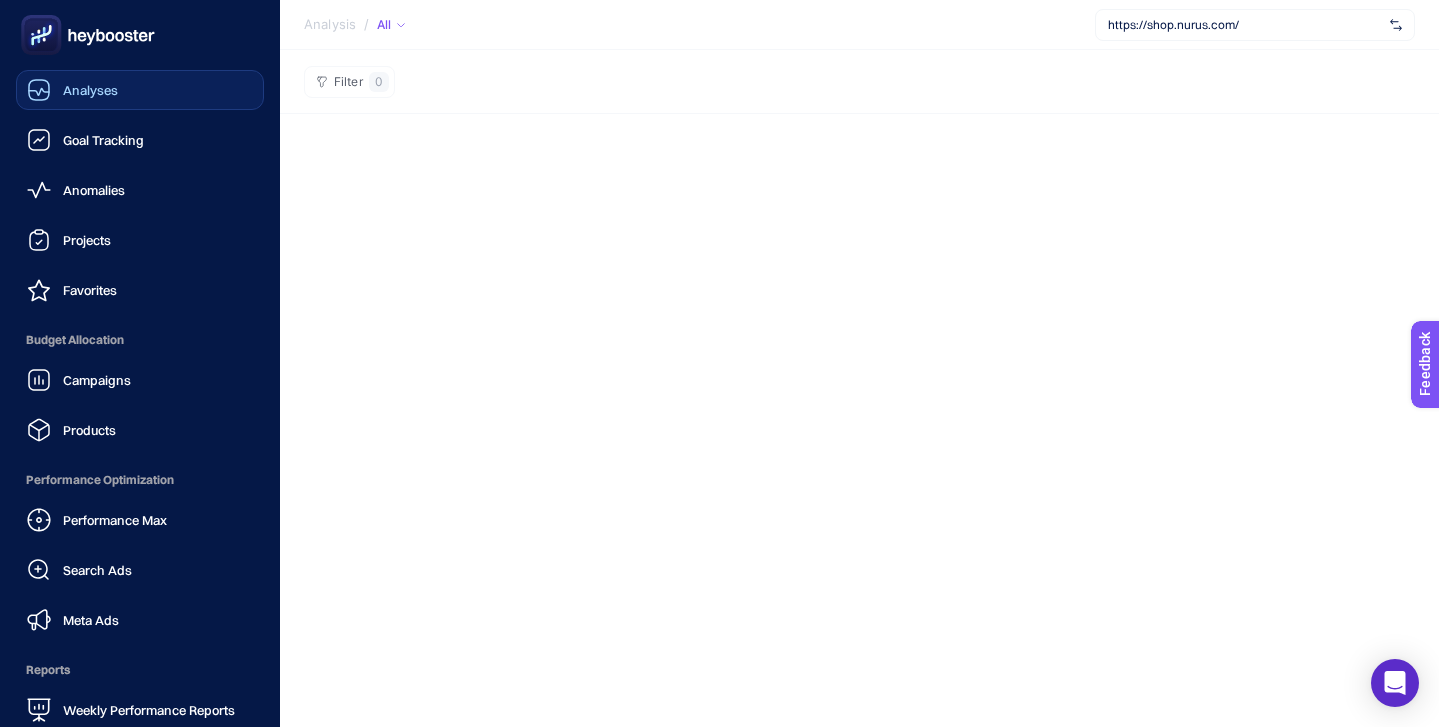 click on "Analyses" at bounding box center (140, 90) 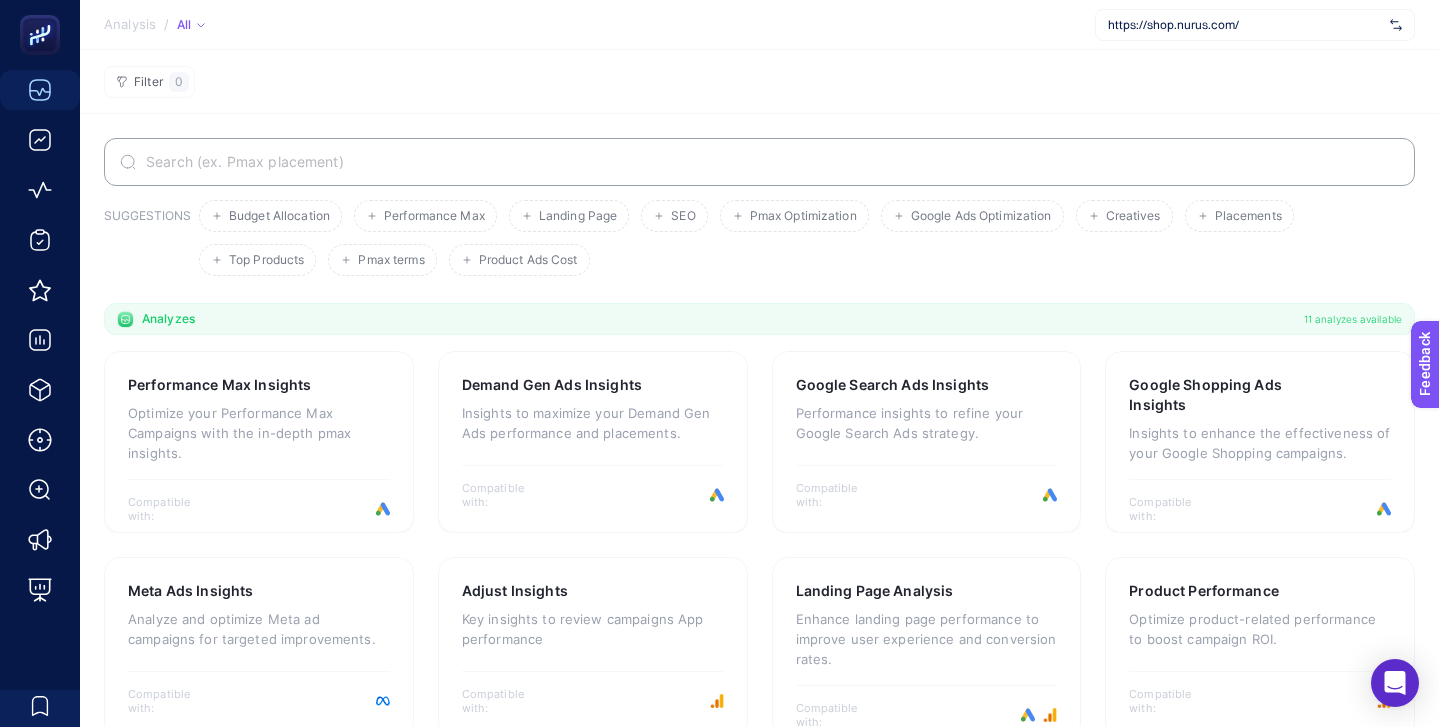 scroll, scrollTop: 242, scrollLeft: 0, axis: vertical 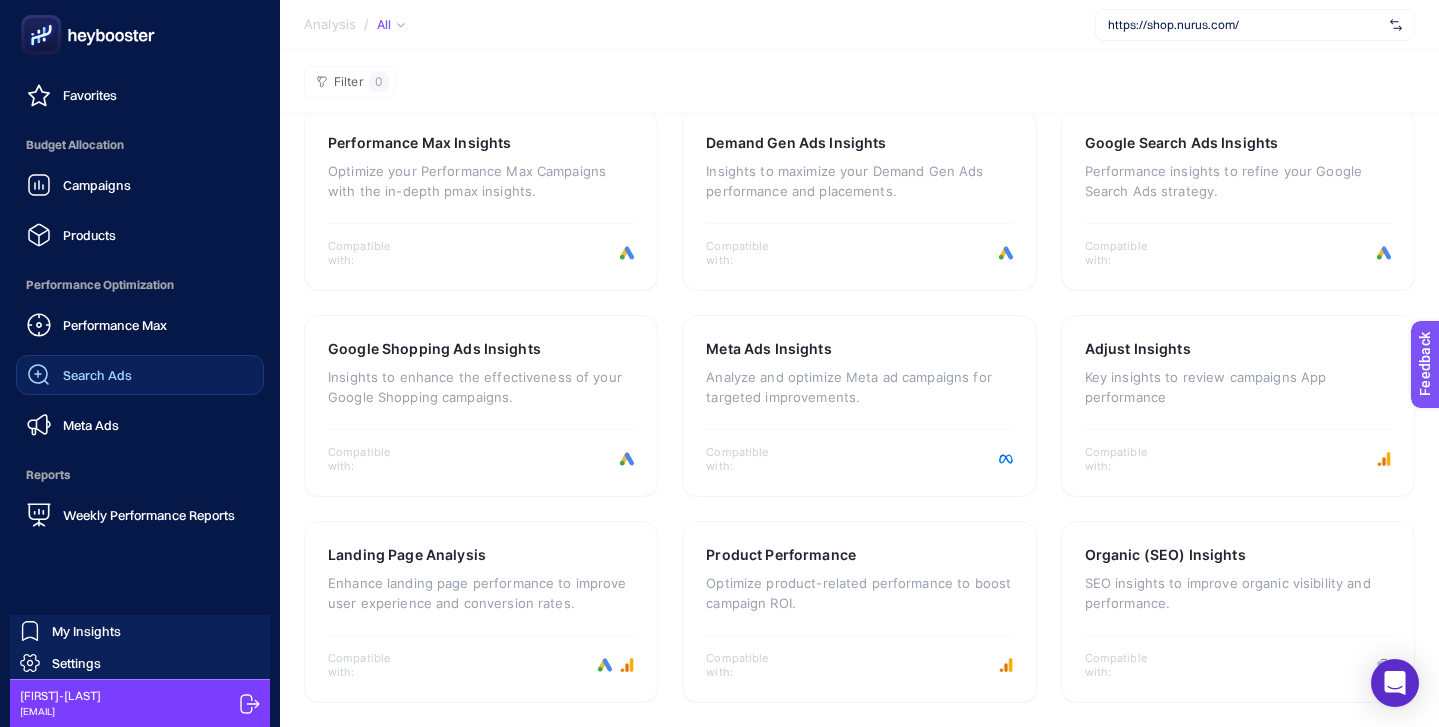click on "Search Ads" at bounding box center [97, 375] 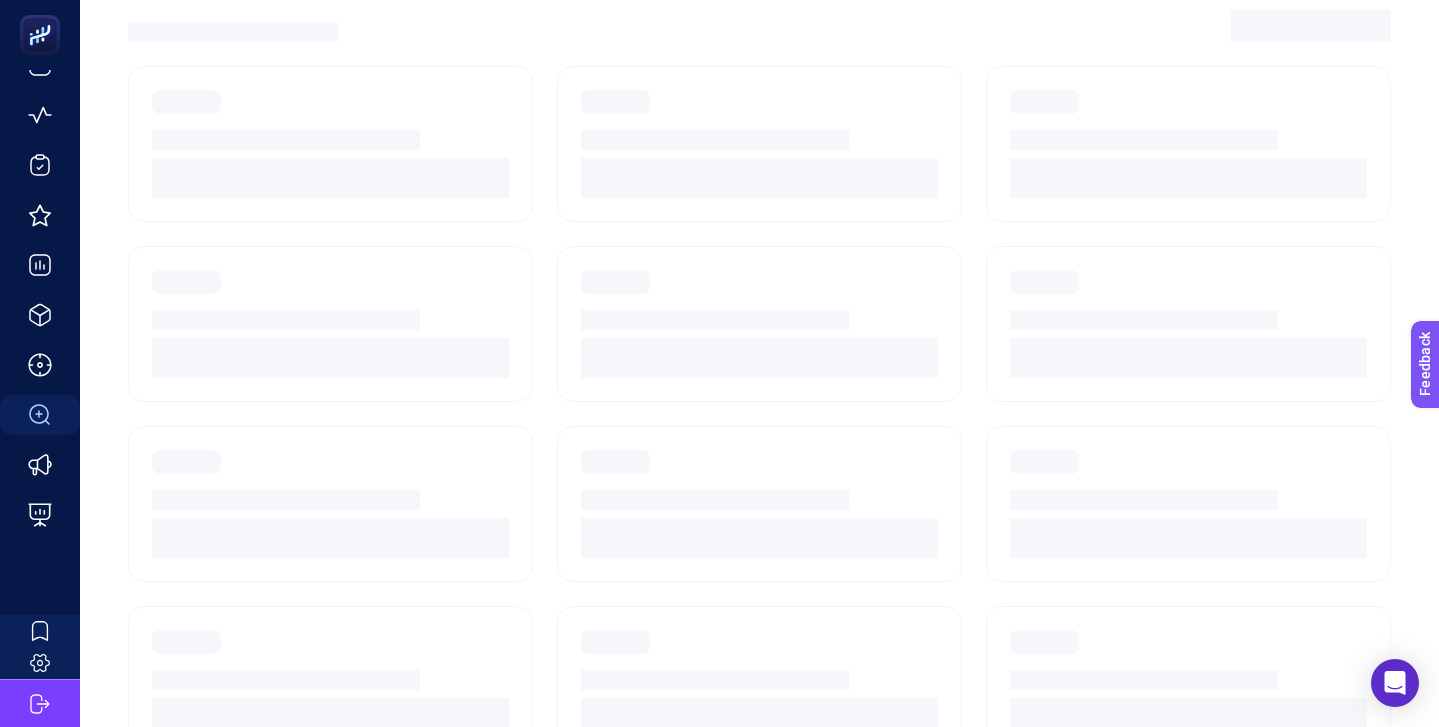 scroll, scrollTop: 75, scrollLeft: 0, axis: vertical 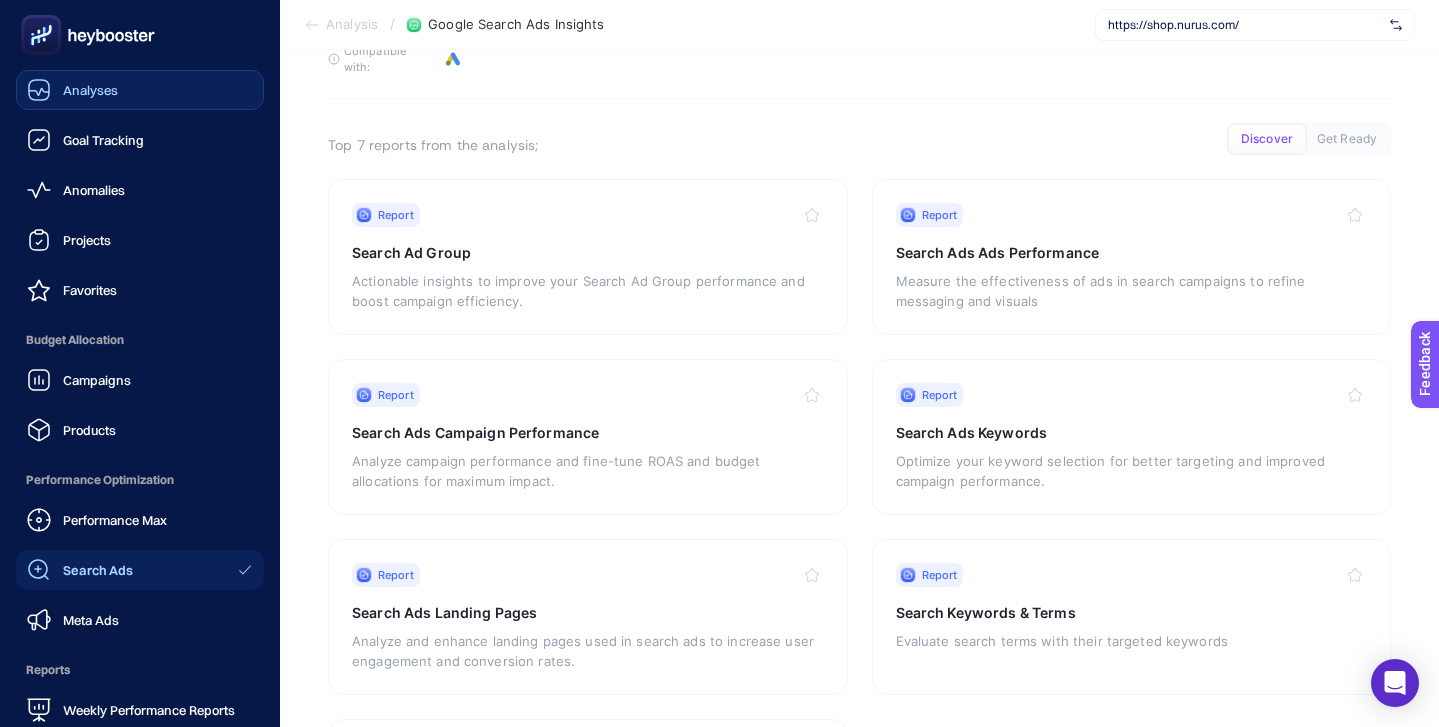 click on "Analyses" at bounding box center (72, 90) 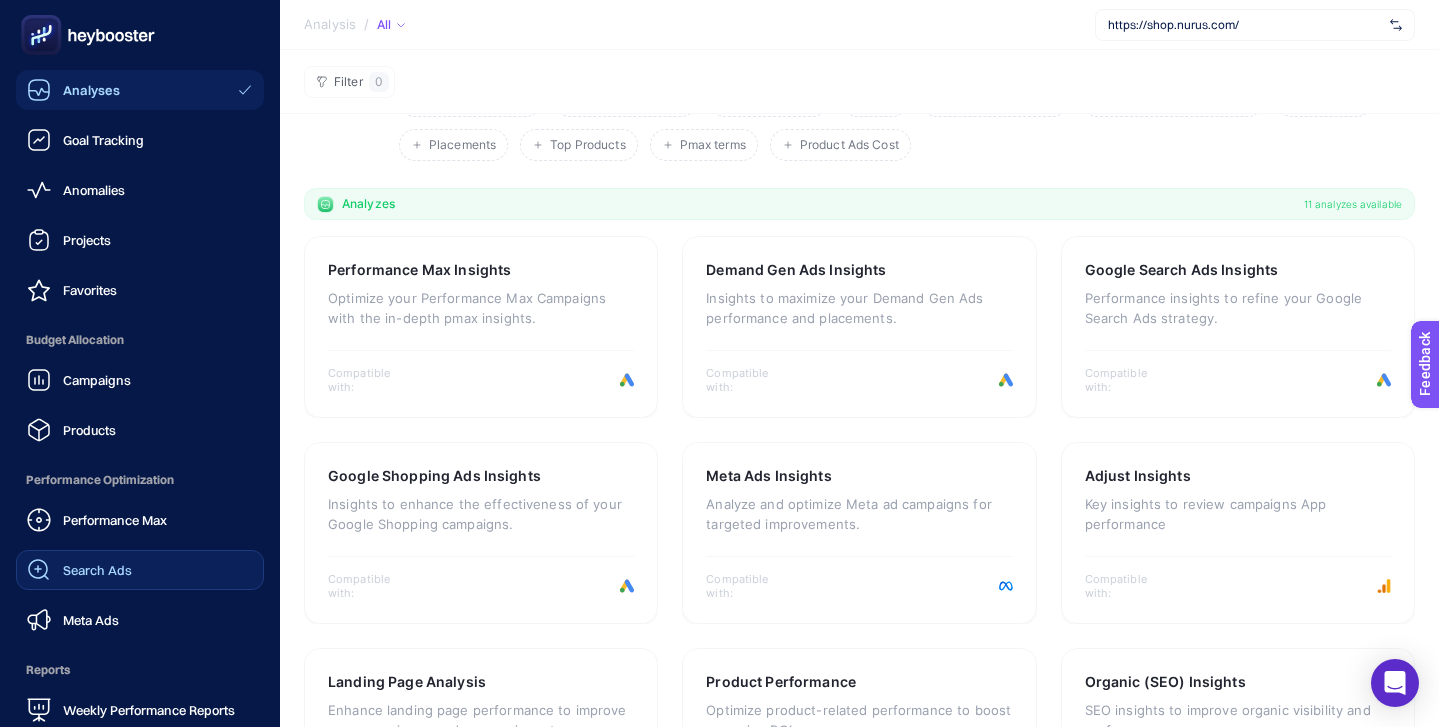 scroll, scrollTop: 0, scrollLeft: 0, axis: both 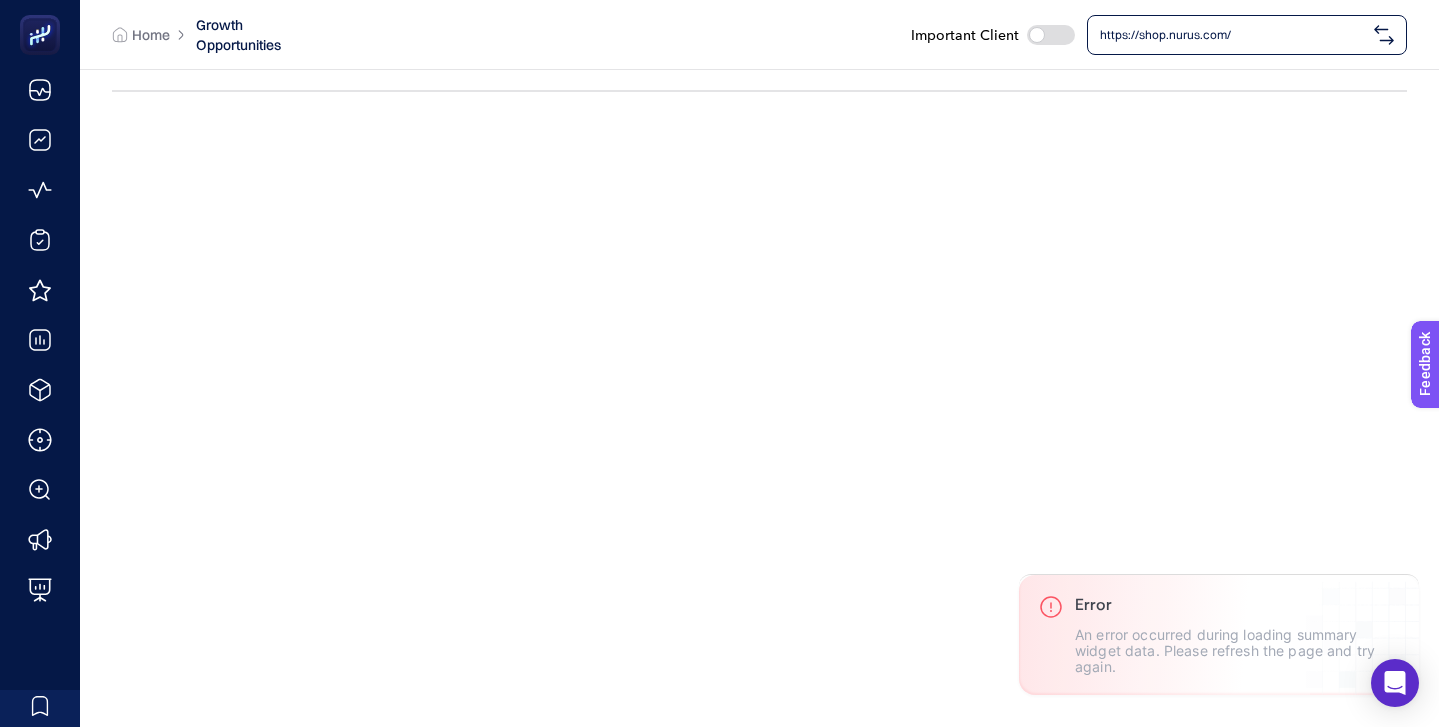click on "Important Client [URL]" at bounding box center [861, 35] 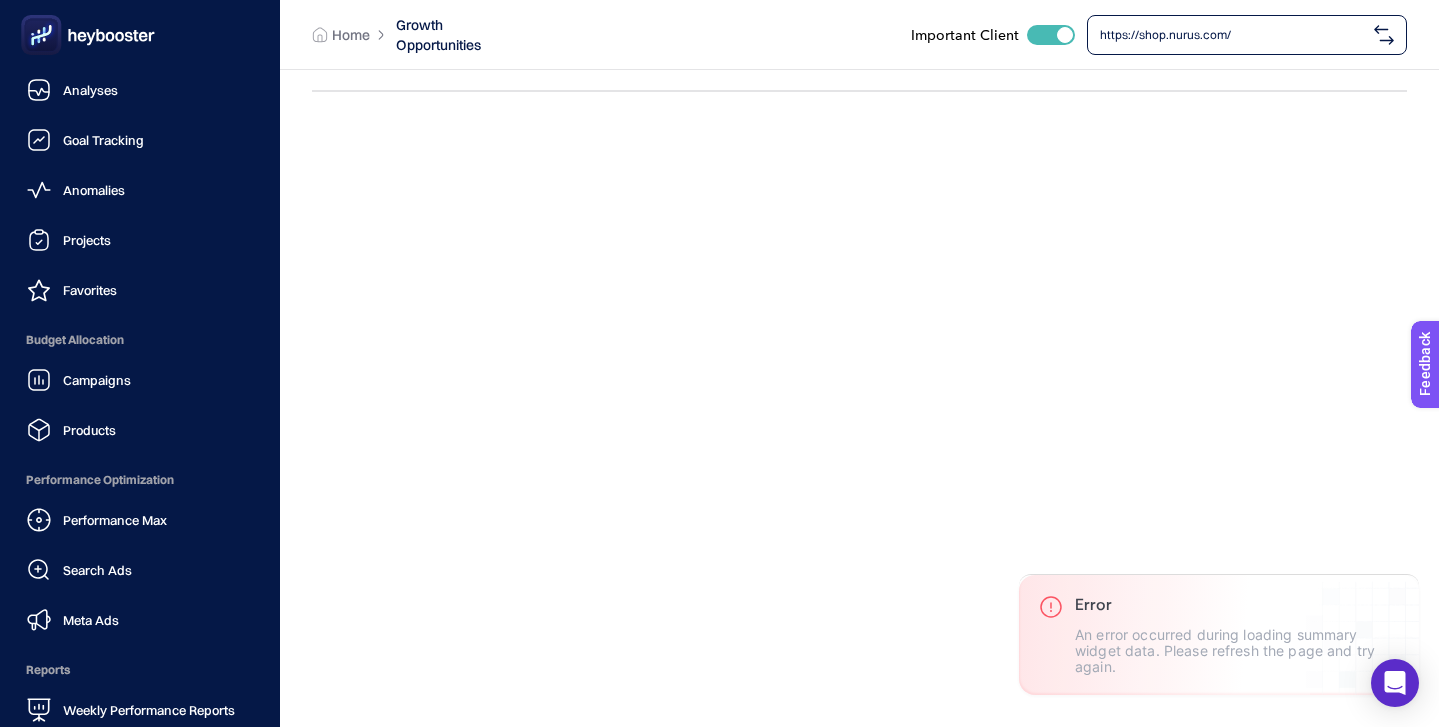 scroll, scrollTop: 195, scrollLeft: 0, axis: vertical 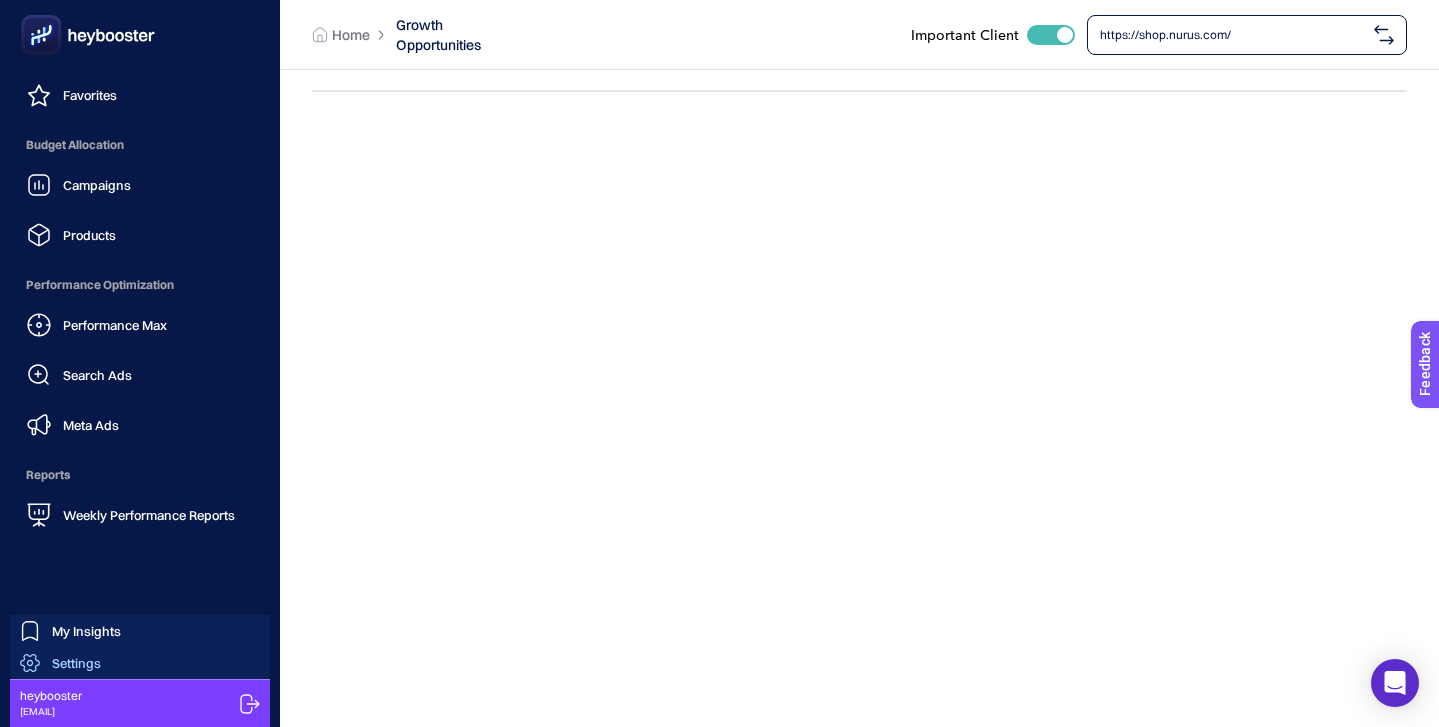 click on "Settings" 